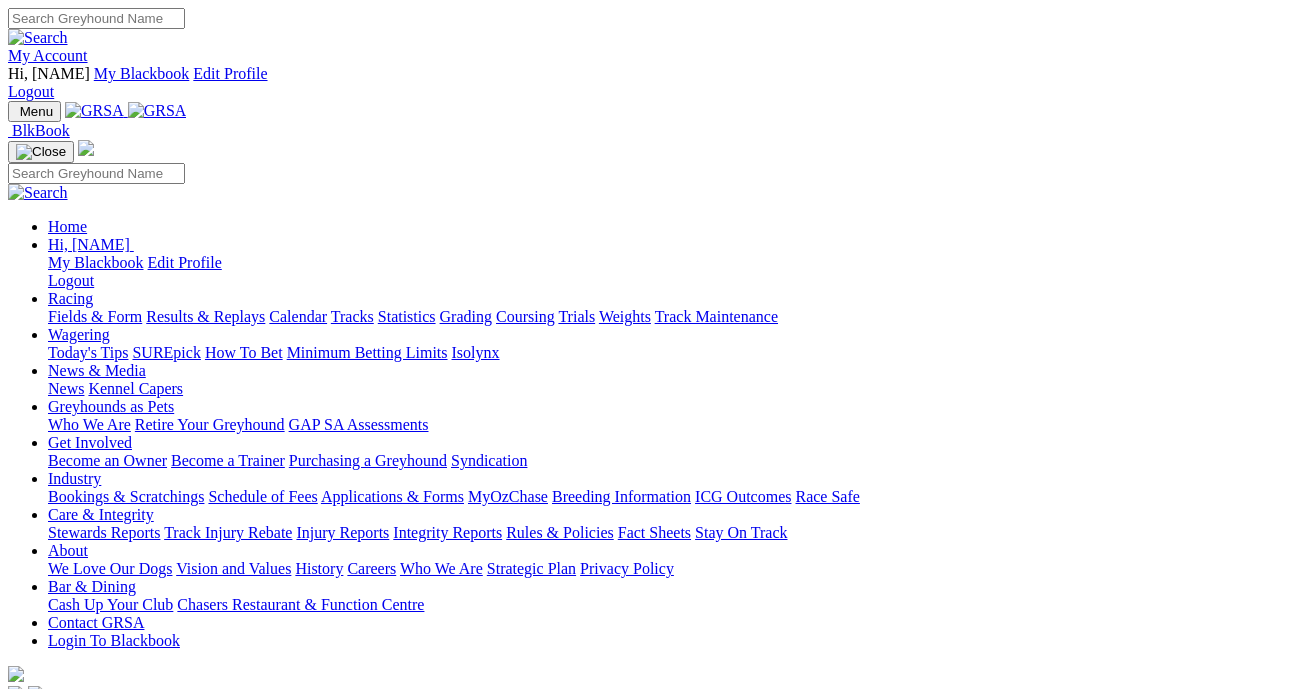 scroll, scrollTop: 0, scrollLeft: 0, axis: both 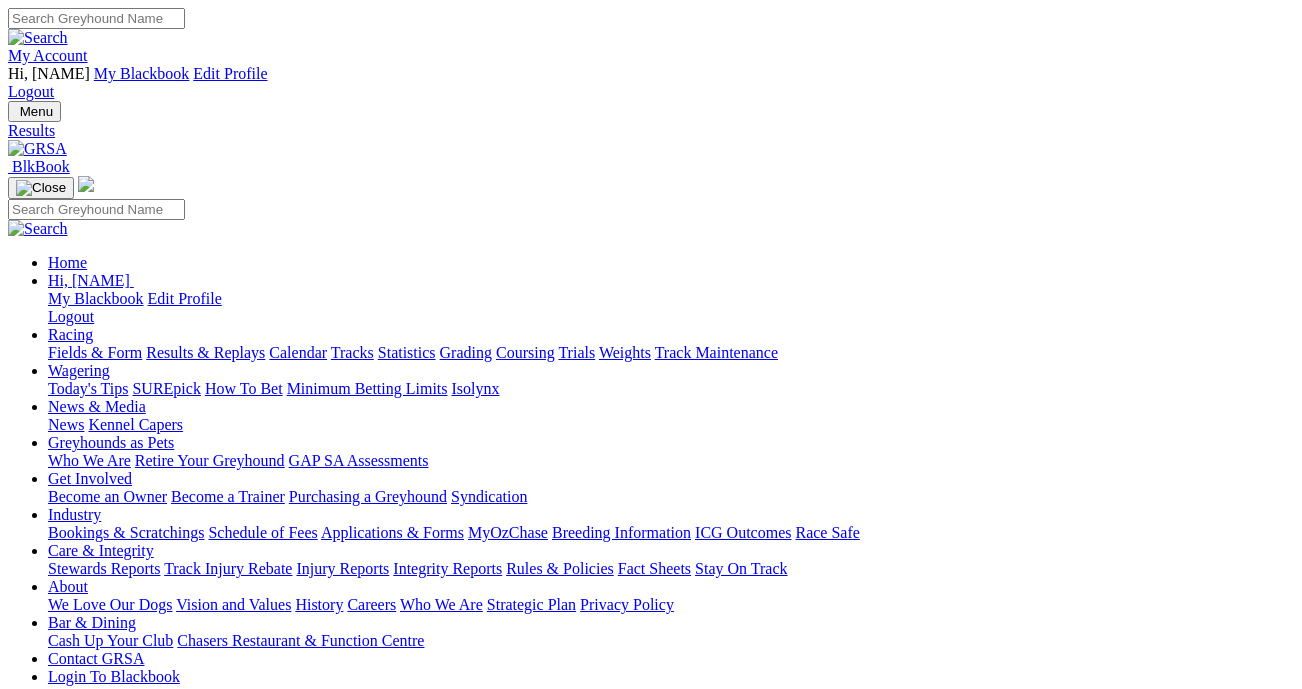 click on "6 1 4 2" at bounding box center (651, 1457) 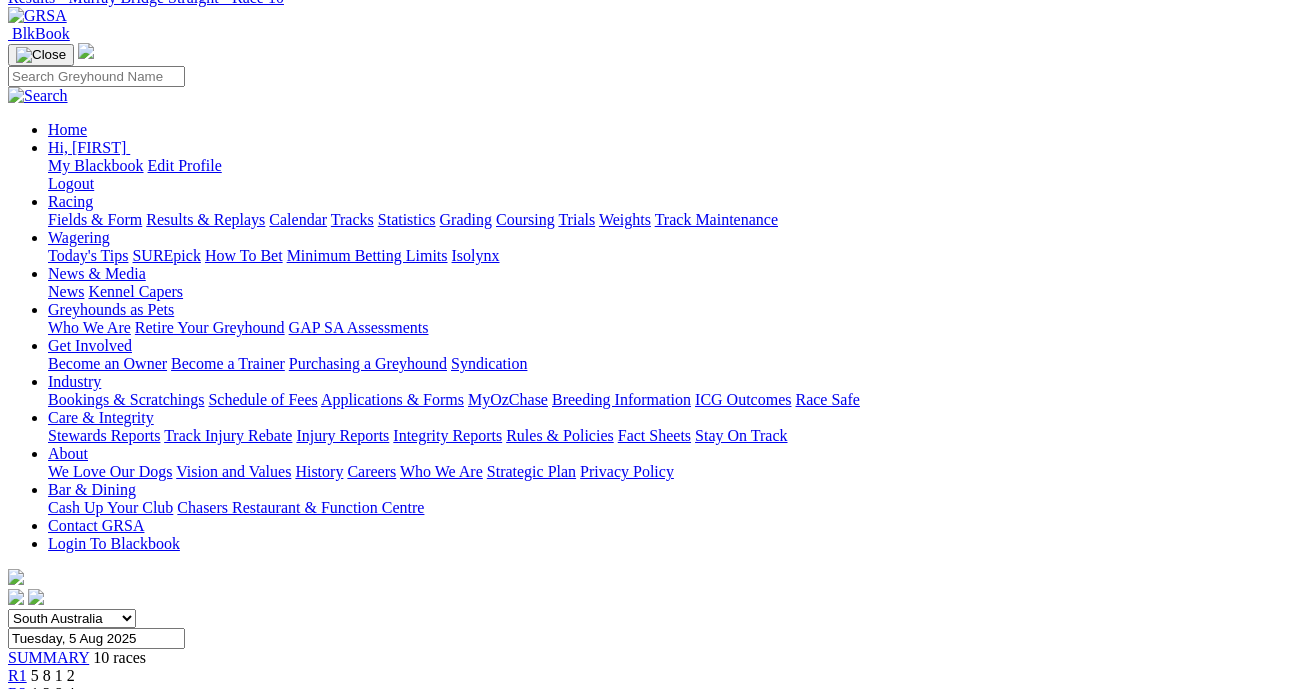 scroll, scrollTop: 132, scrollLeft: 0, axis: vertical 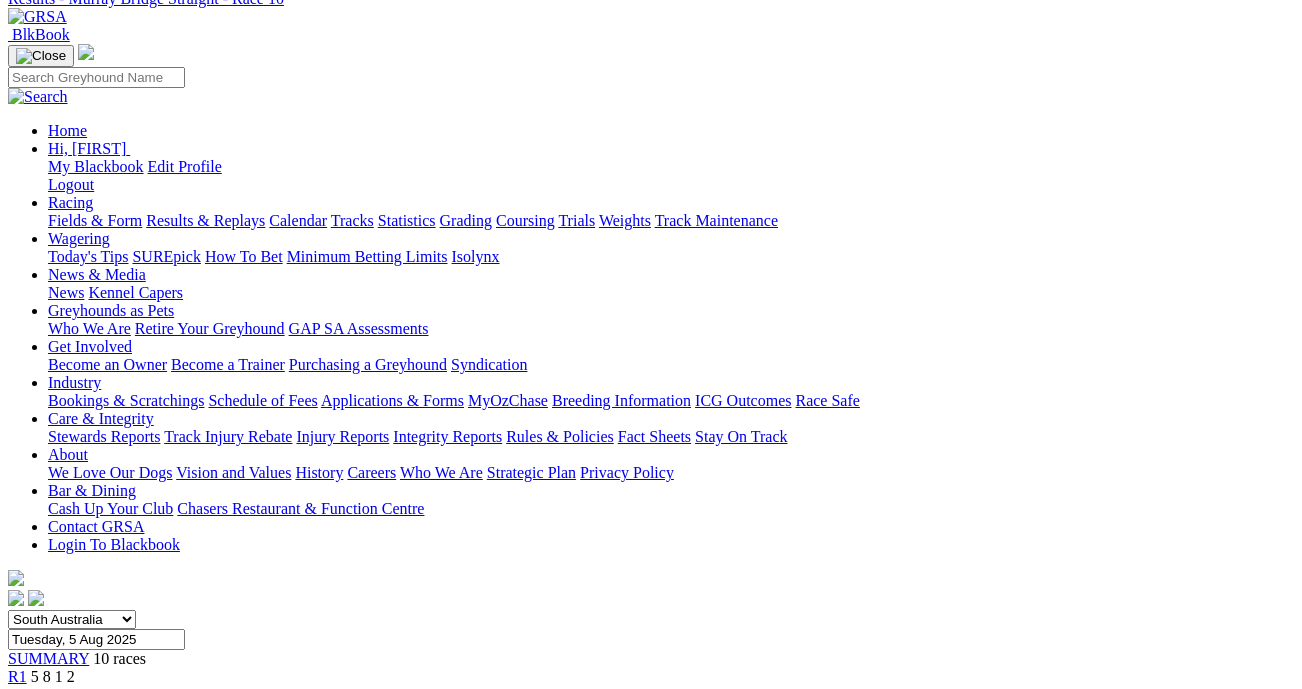 click on "R9" at bounding box center (17, 820) 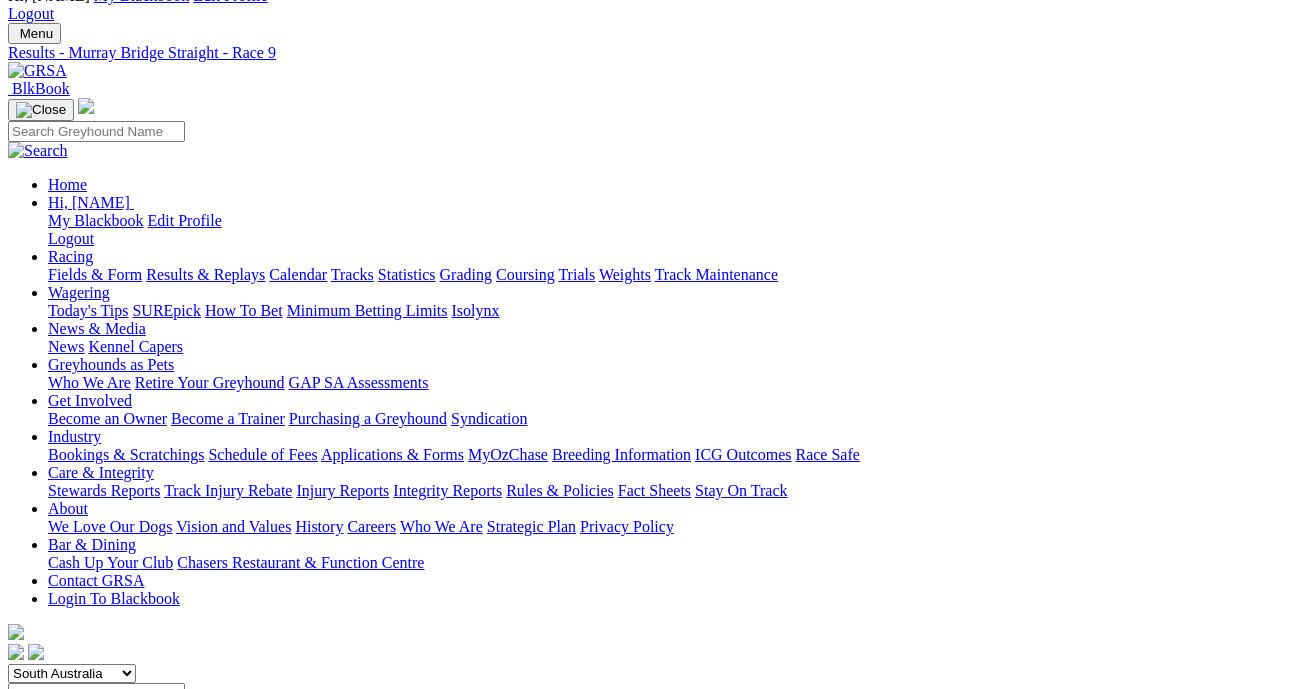 scroll, scrollTop: 0, scrollLeft: 0, axis: both 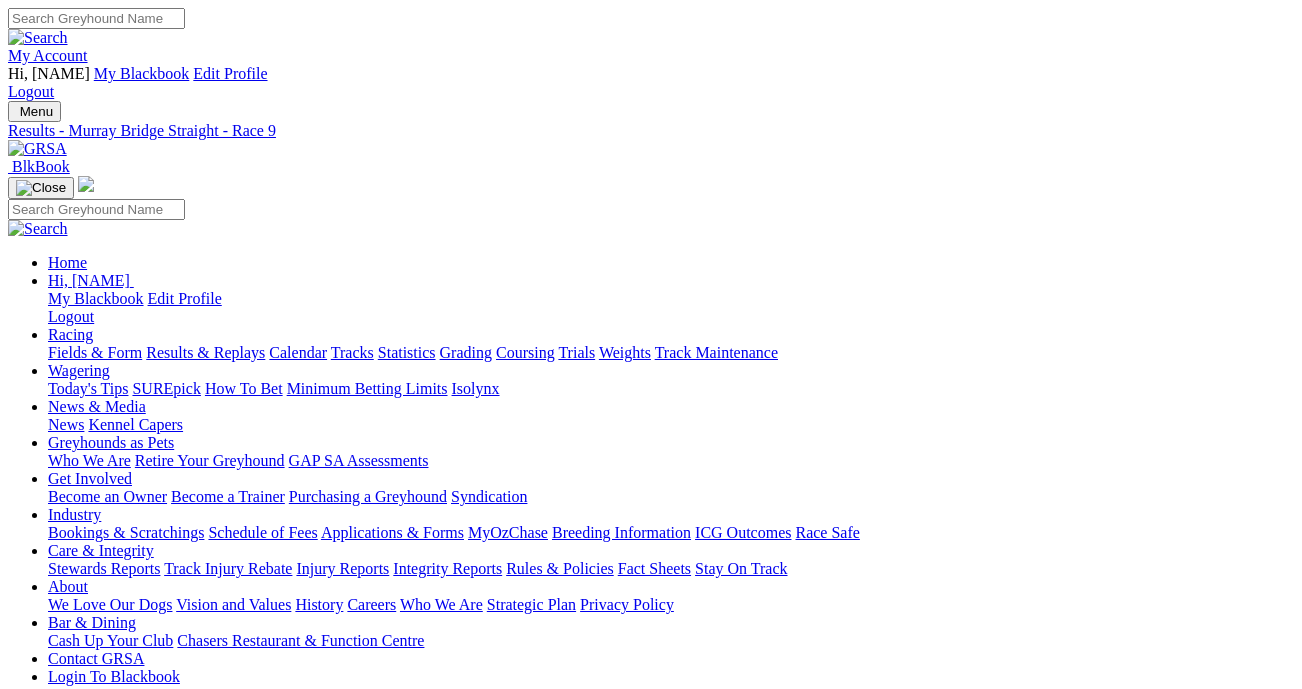 click on "R8" at bounding box center (17, 934) 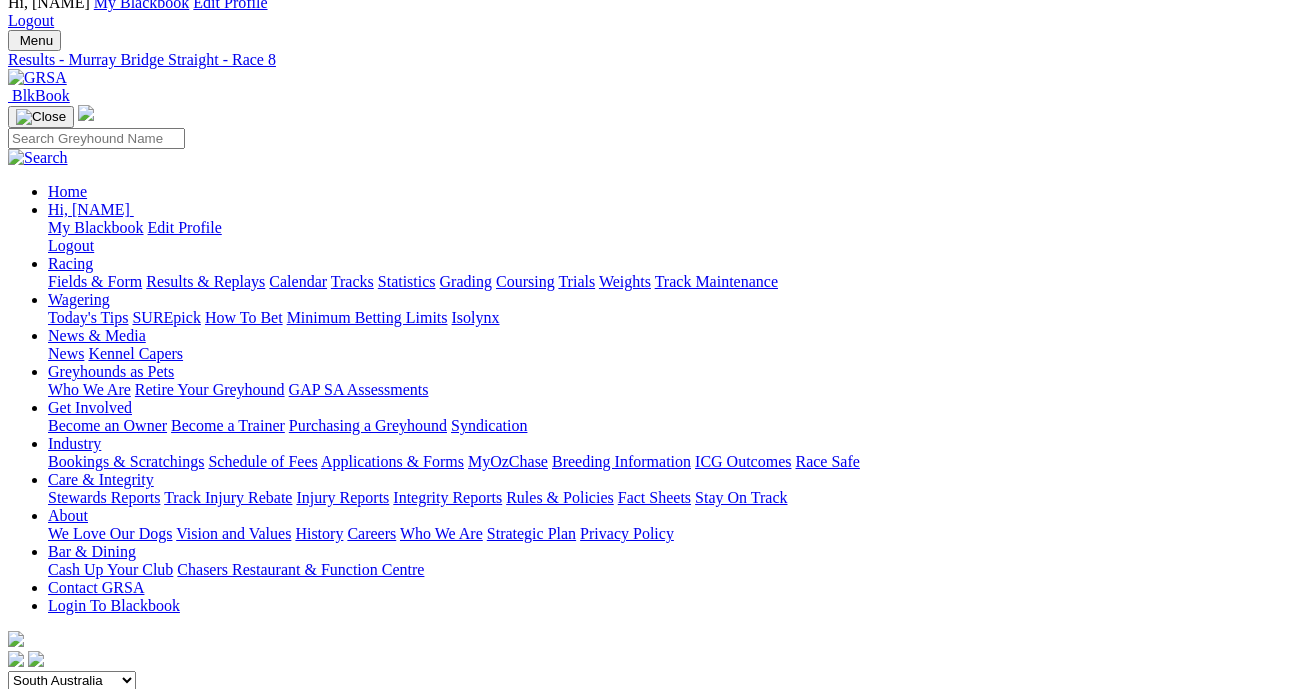 scroll, scrollTop: 69, scrollLeft: 0, axis: vertical 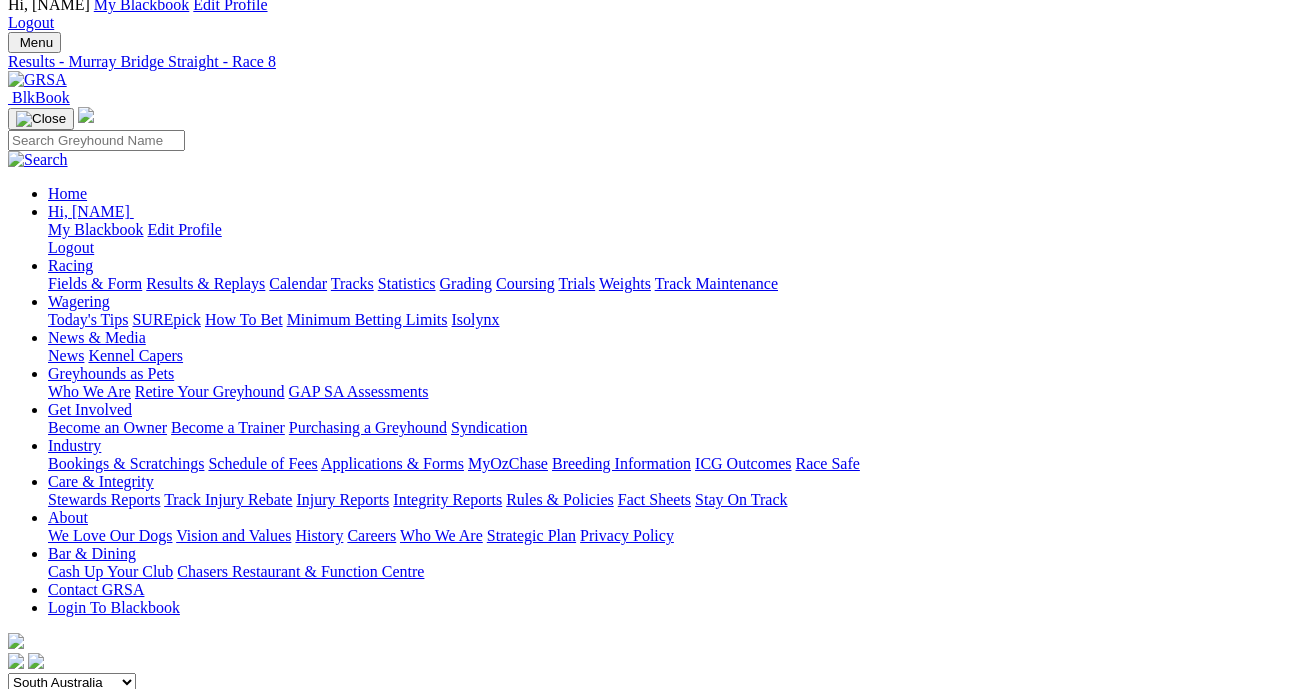 click on "[PHONE]" at bounding box center [651, 848] 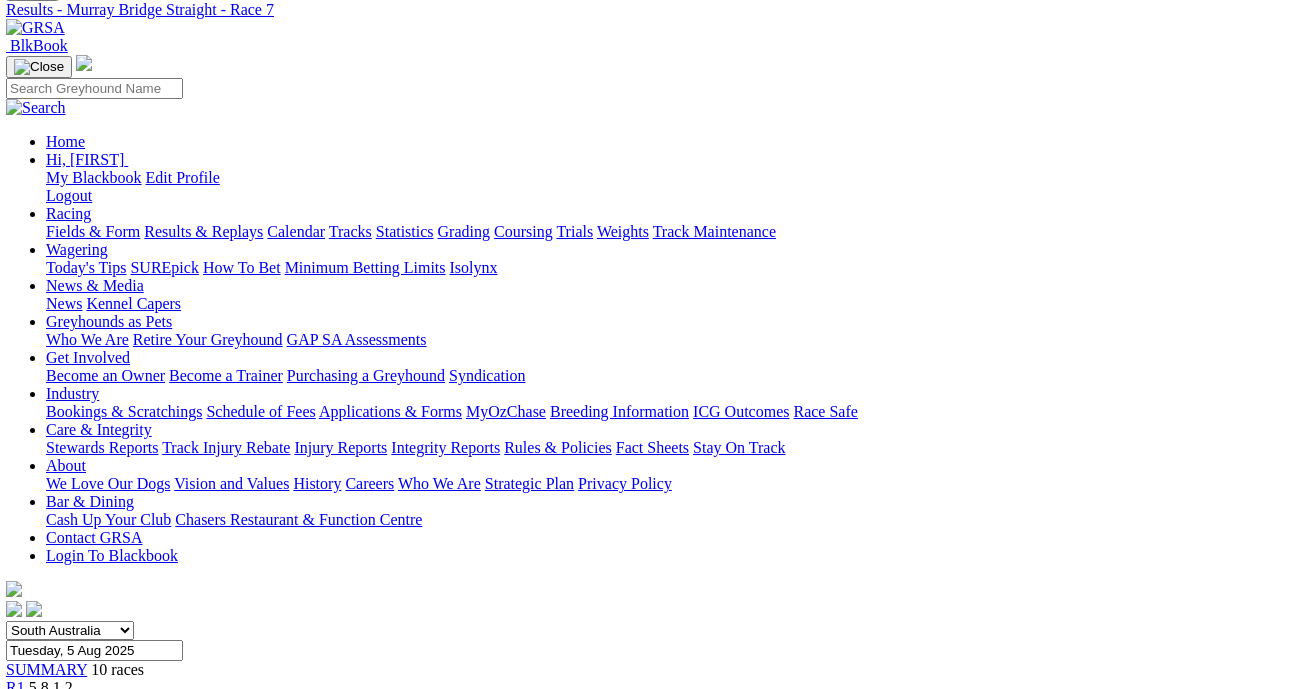 scroll, scrollTop: 111, scrollLeft: 2, axis: both 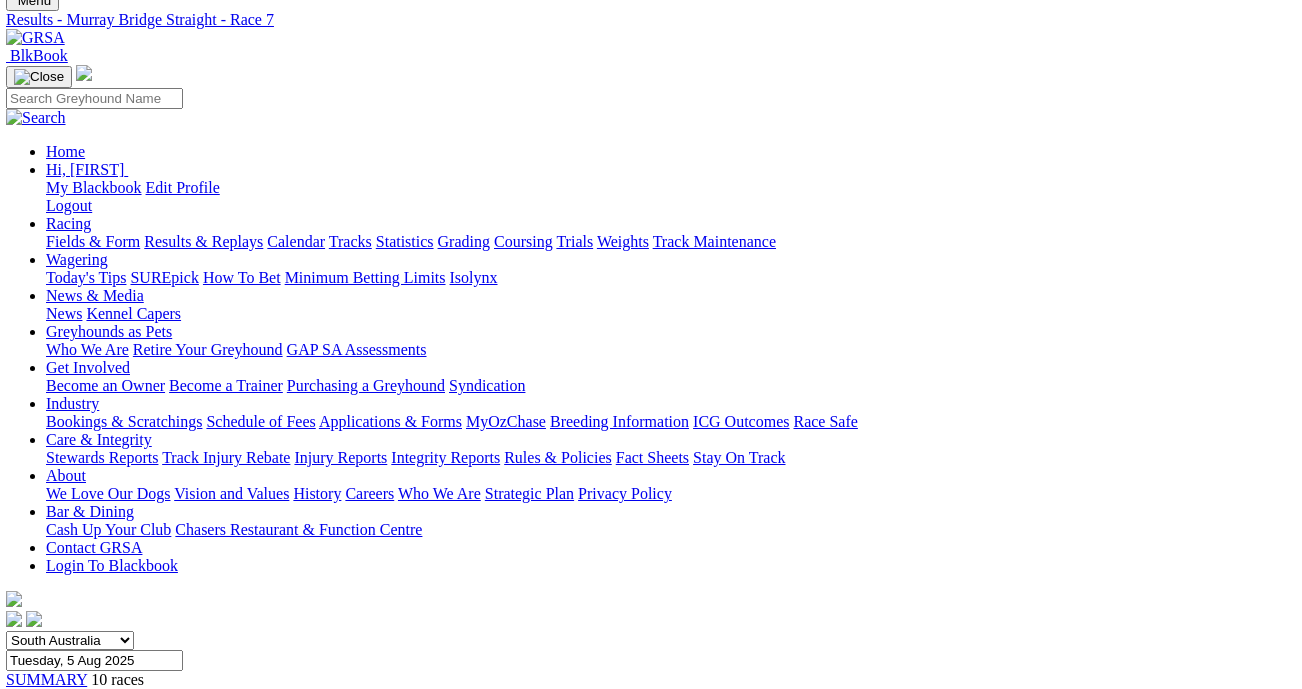 click on "R6" at bounding box center [15, 787] 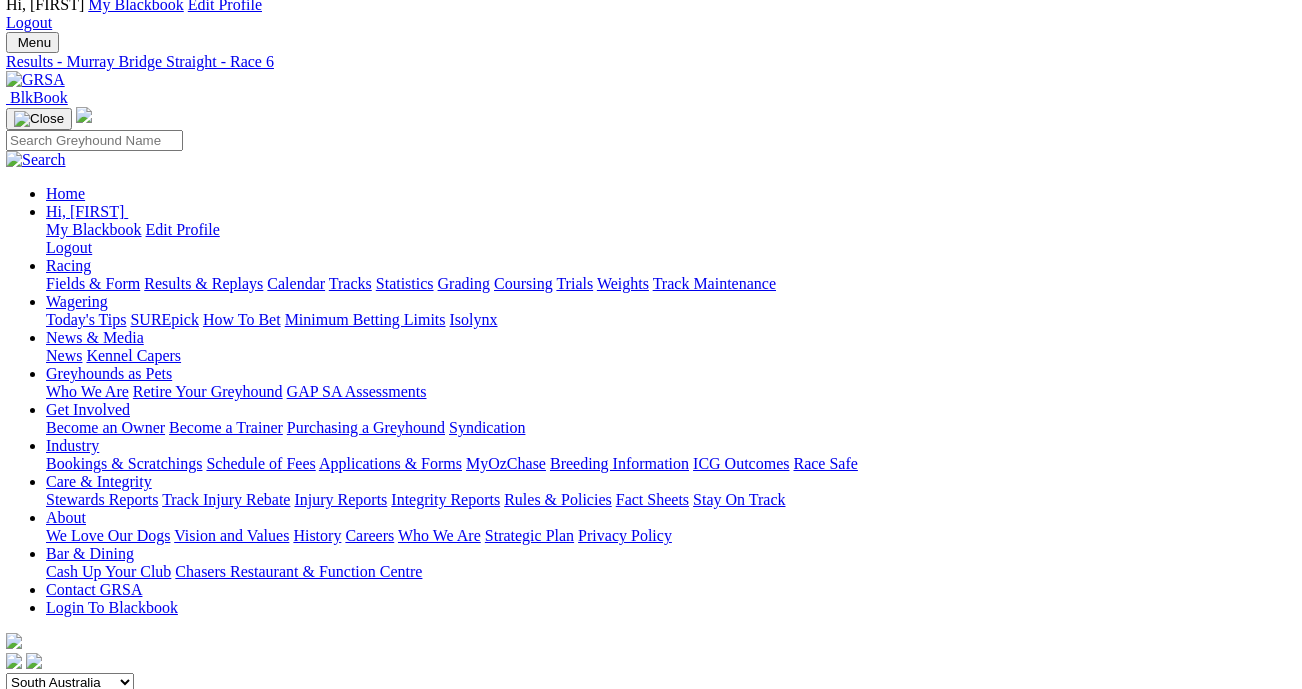 scroll, scrollTop: 0, scrollLeft: 2, axis: horizontal 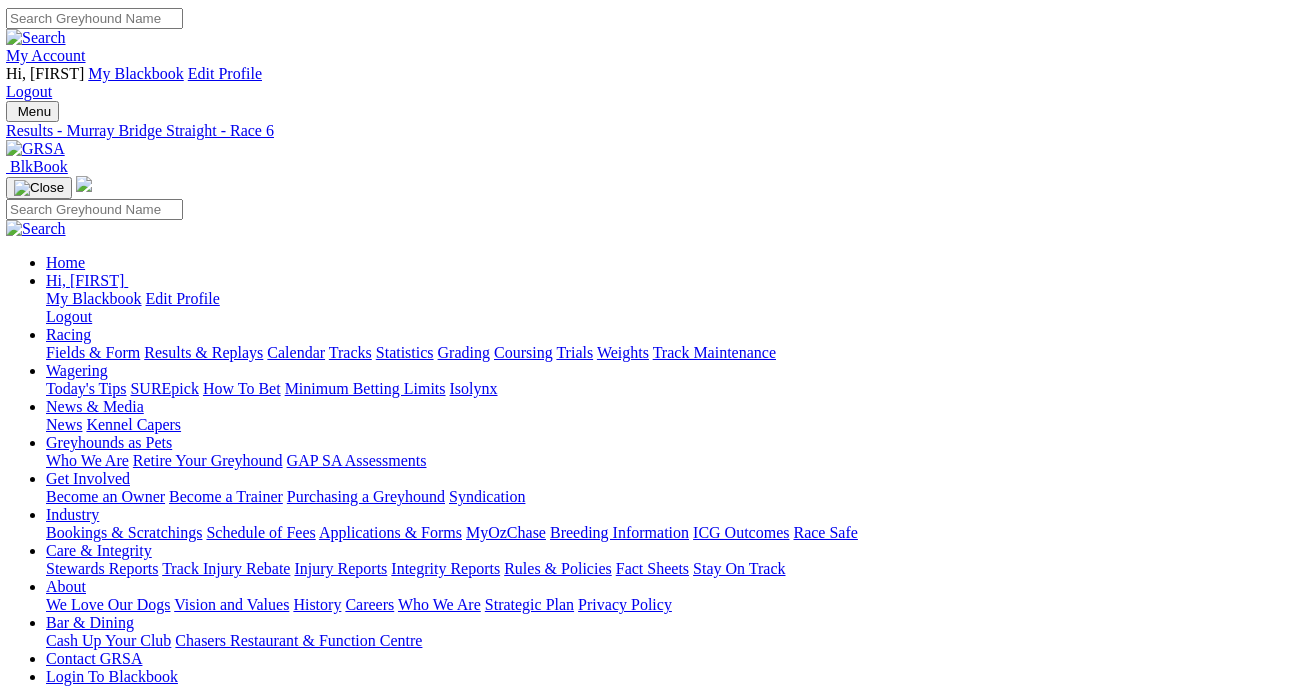 click on "R5" at bounding box center [15, 880] 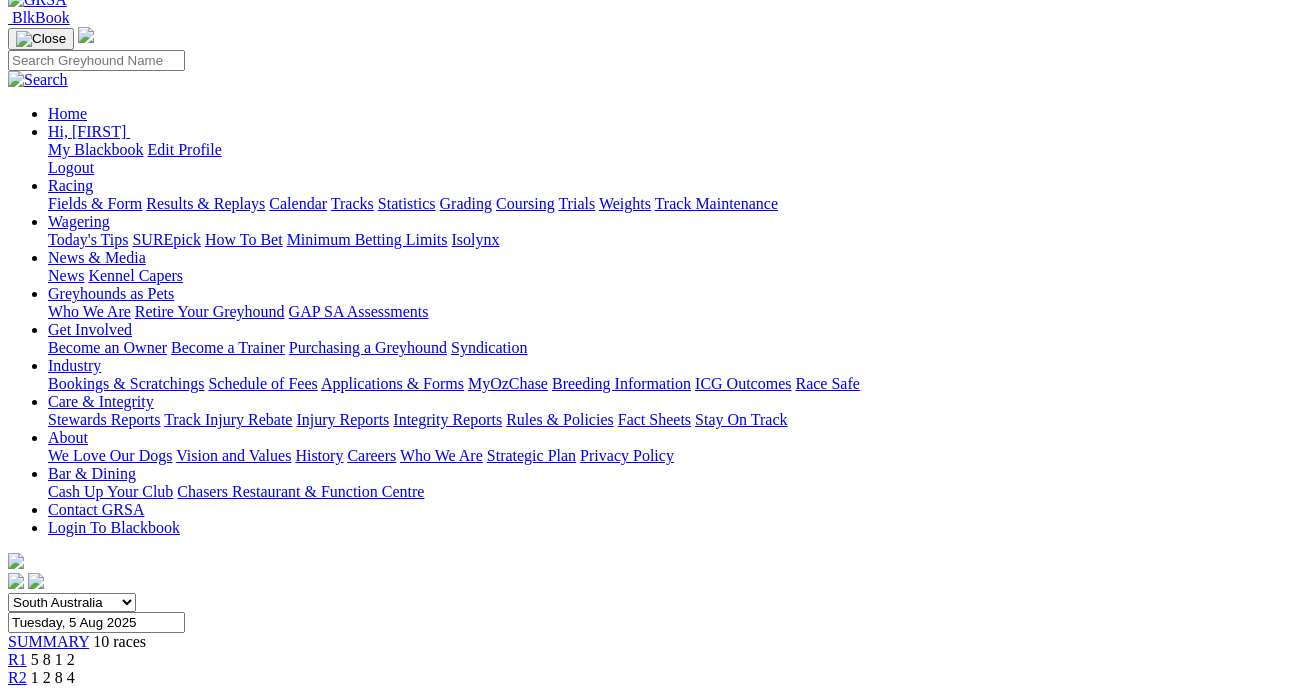 scroll, scrollTop: 194, scrollLeft: 0, axis: vertical 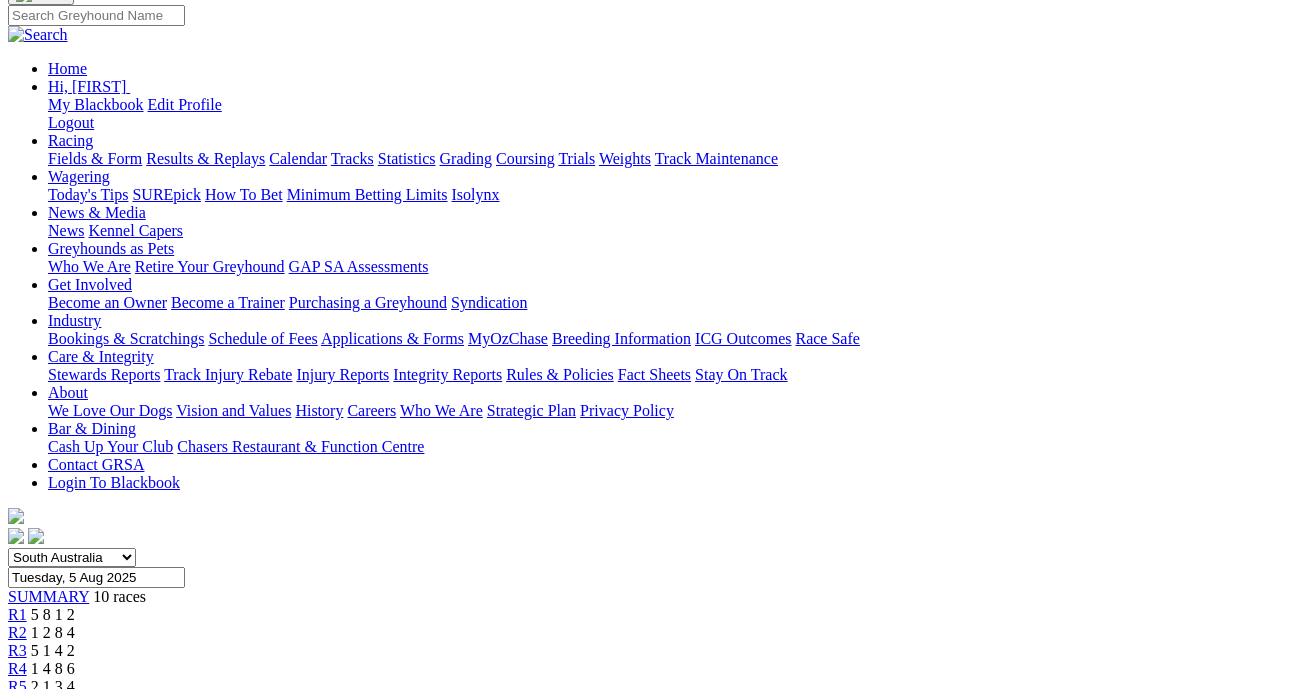 click on "R4" at bounding box center (17, 668) 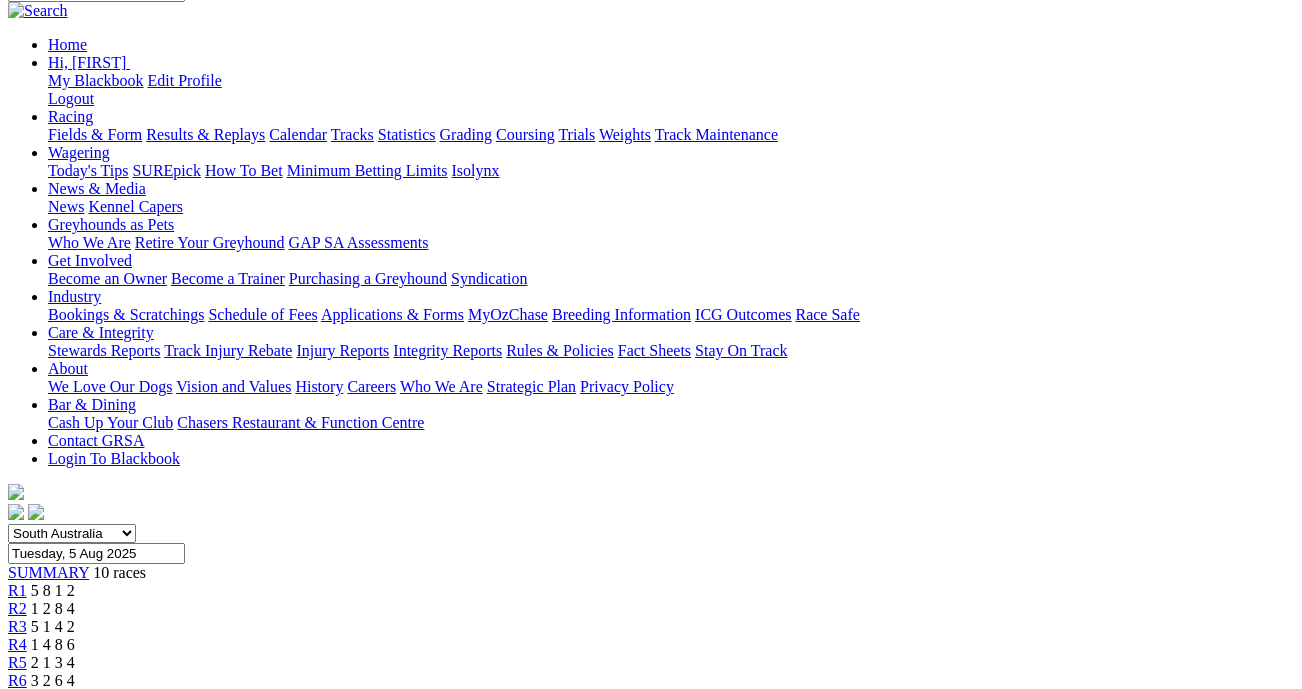 scroll, scrollTop: 229, scrollLeft: 0, axis: vertical 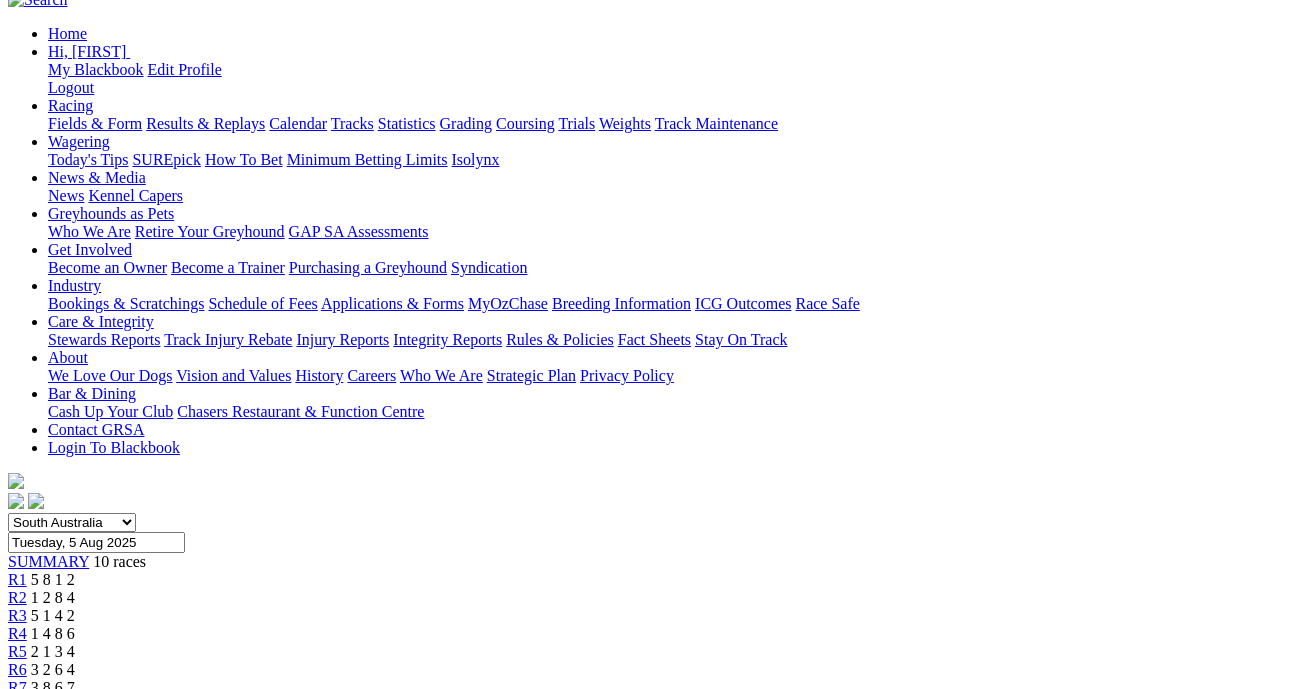 click on "R1
5 8 1 2" at bounding box center [651, 580] 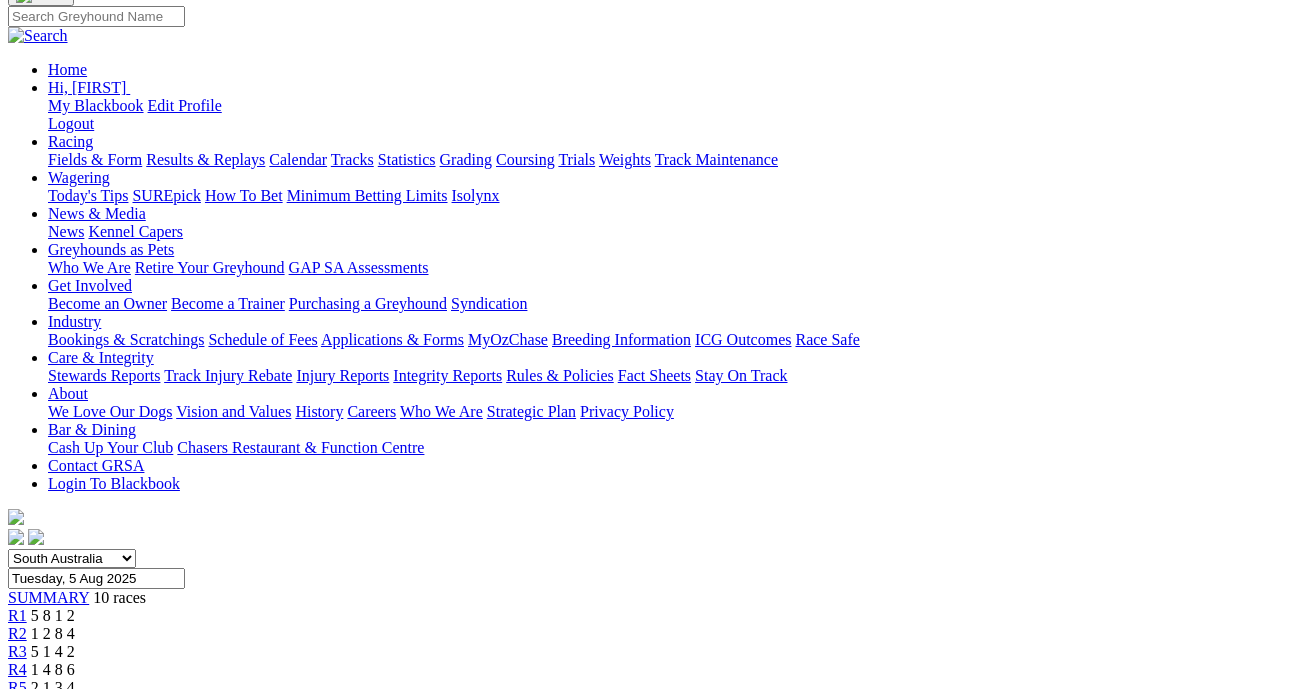 scroll, scrollTop: 199, scrollLeft: 0, axis: vertical 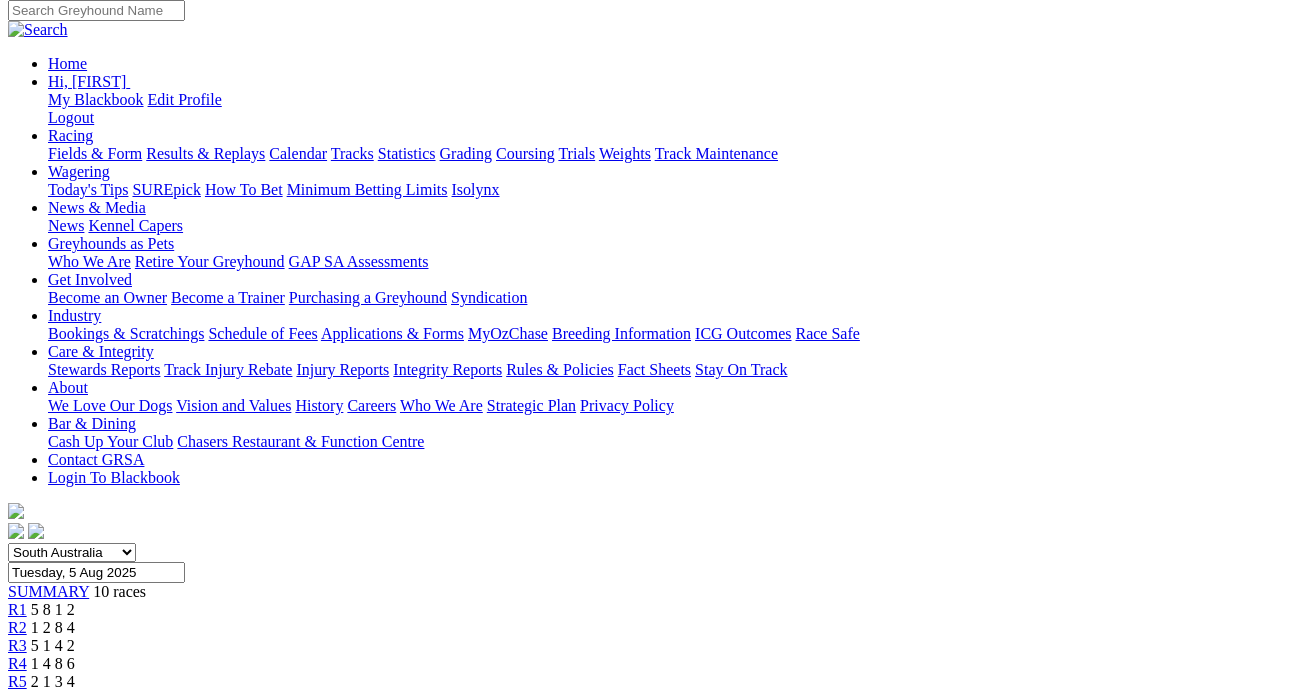 click on "R10" at bounding box center (21, 771) 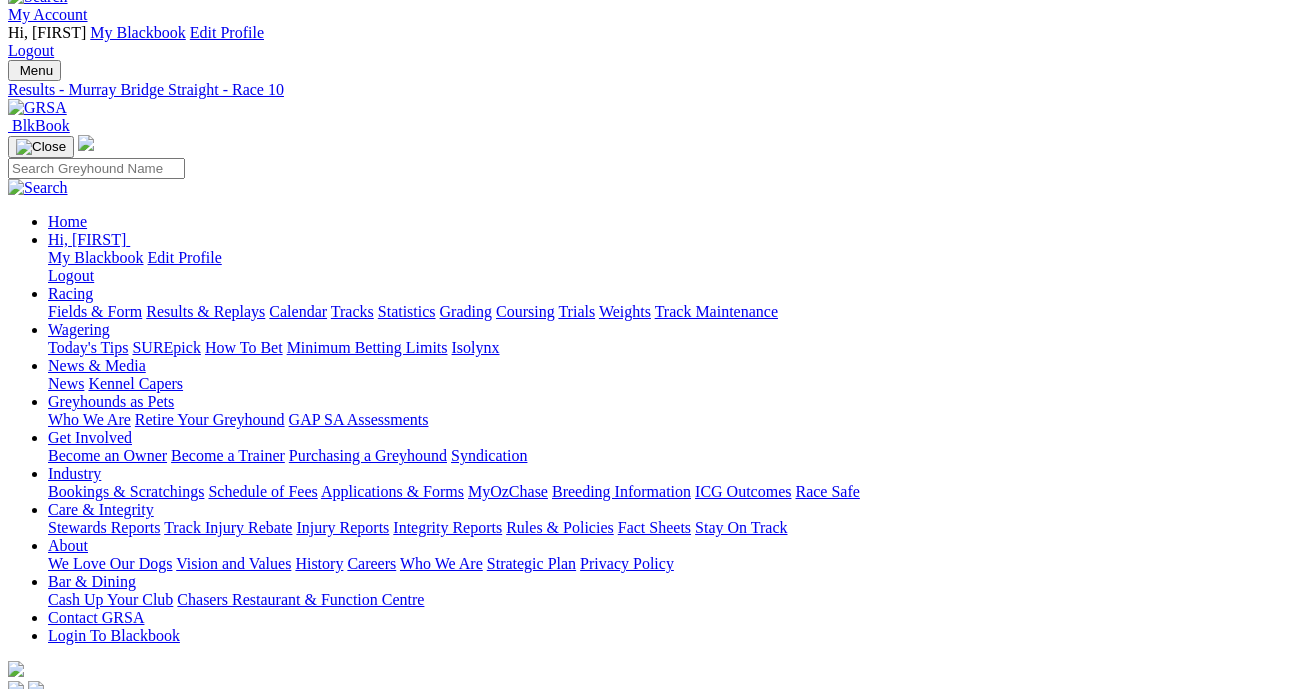 scroll, scrollTop: 25, scrollLeft: 0, axis: vertical 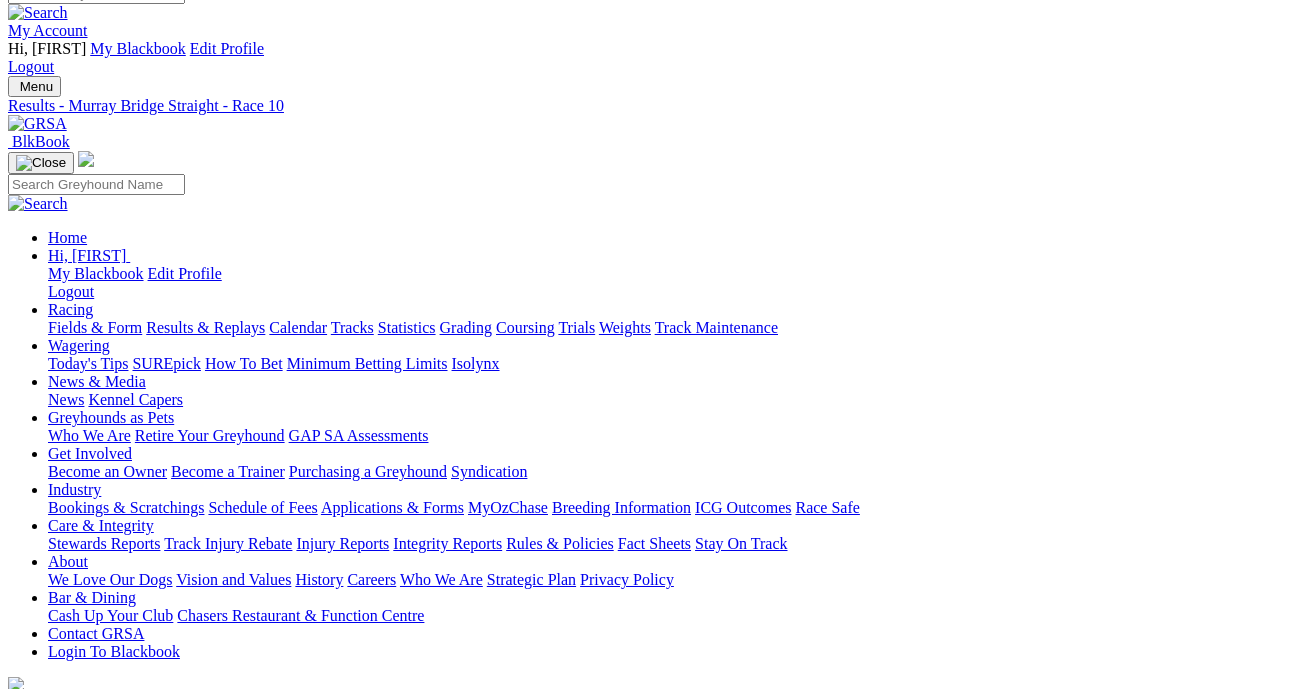 click on "R8" at bounding box center (17, 909) 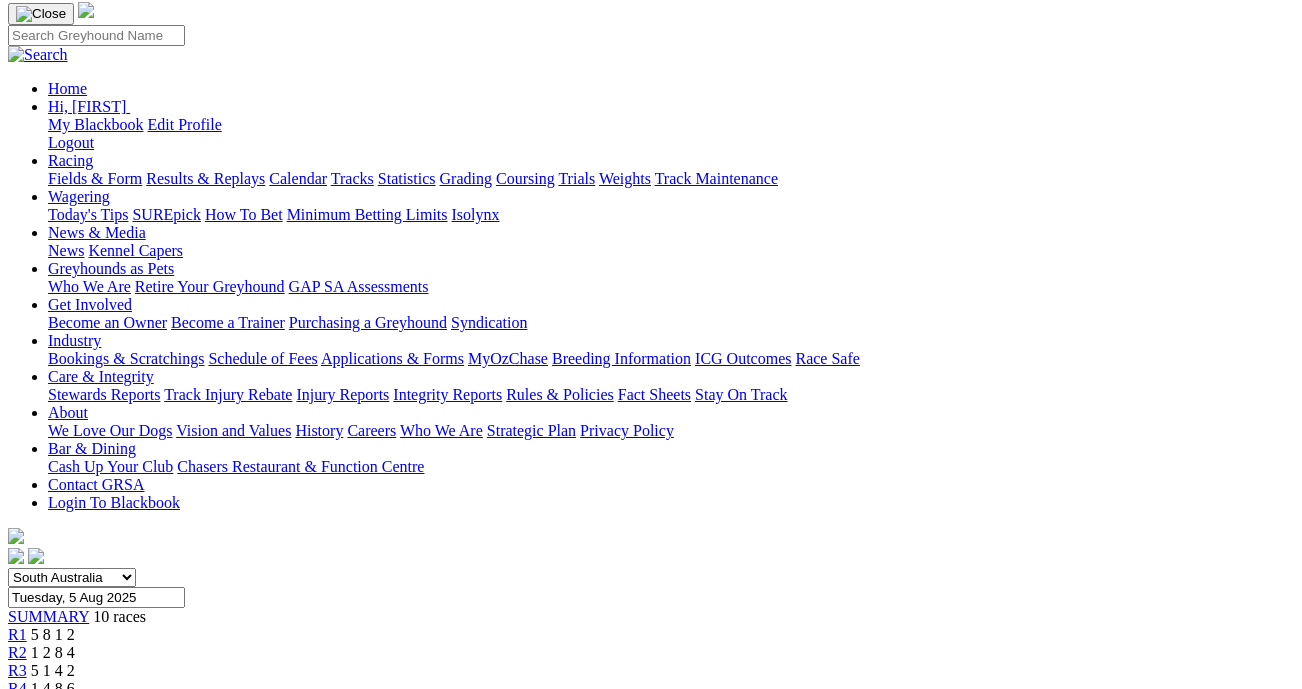 scroll, scrollTop: 174, scrollLeft: 0, axis: vertical 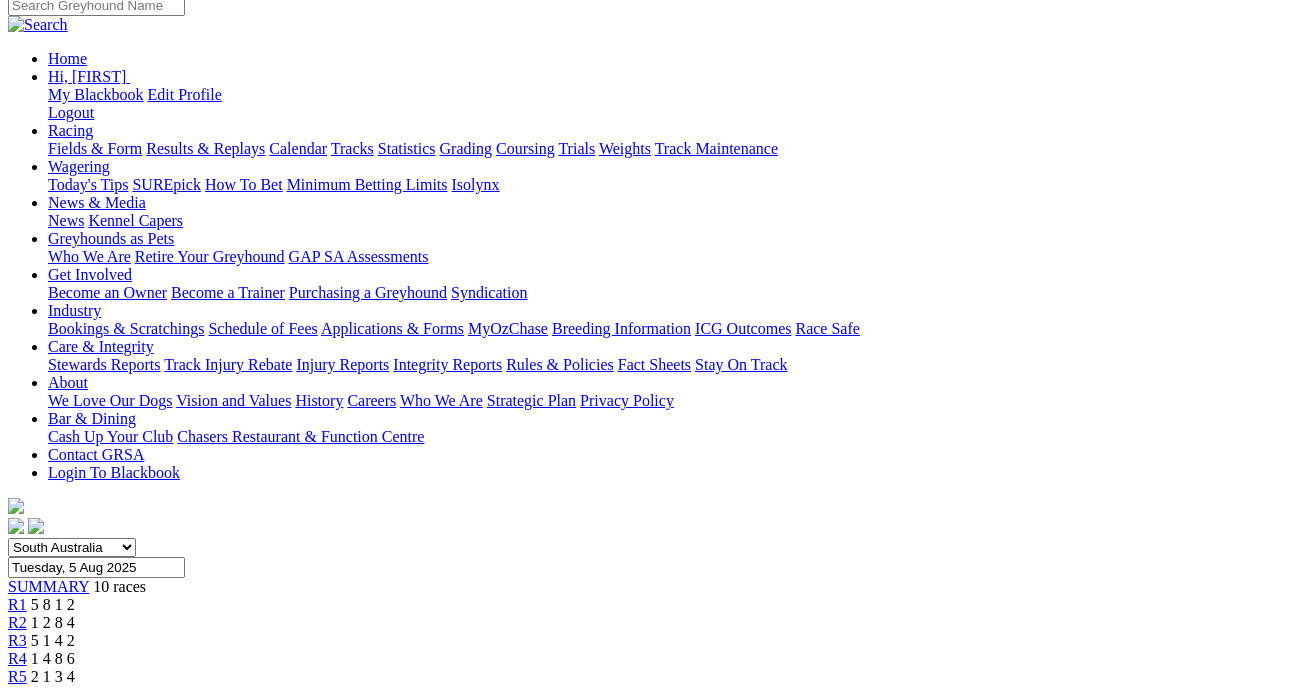 click on "3 8 6 7" at bounding box center (53, 712) 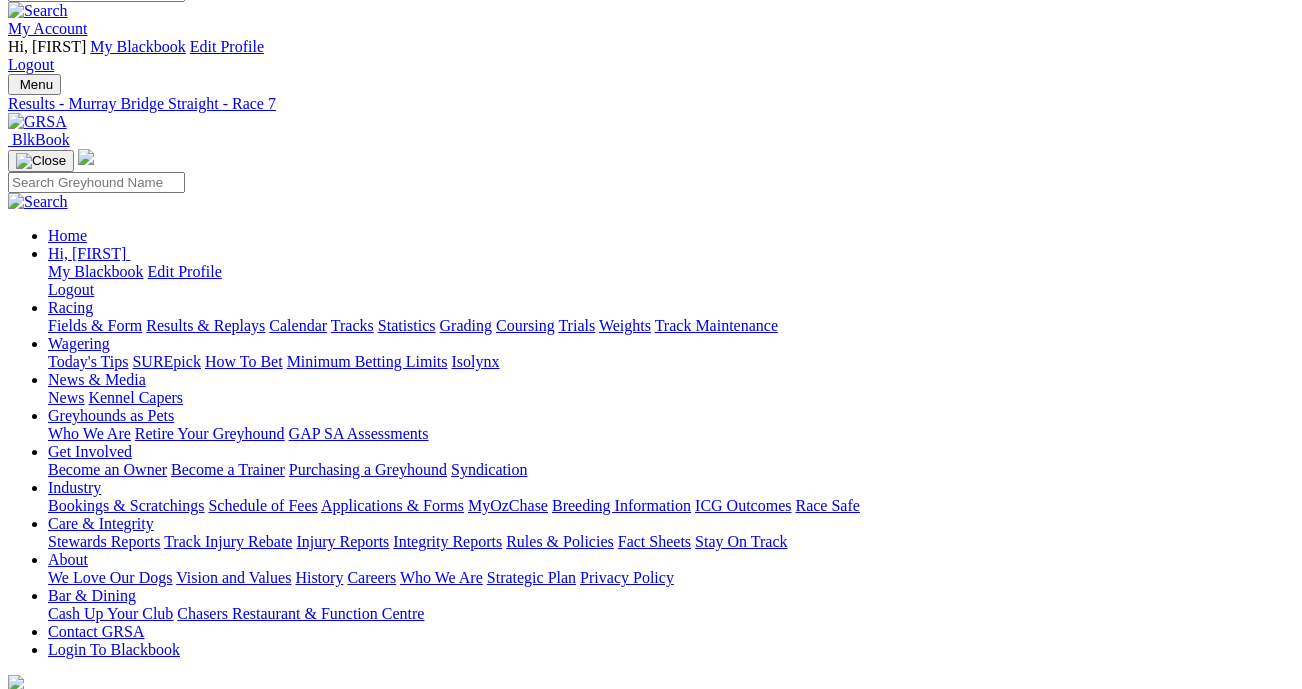 scroll, scrollTop: 0, scrollLeft: 0, axis: both 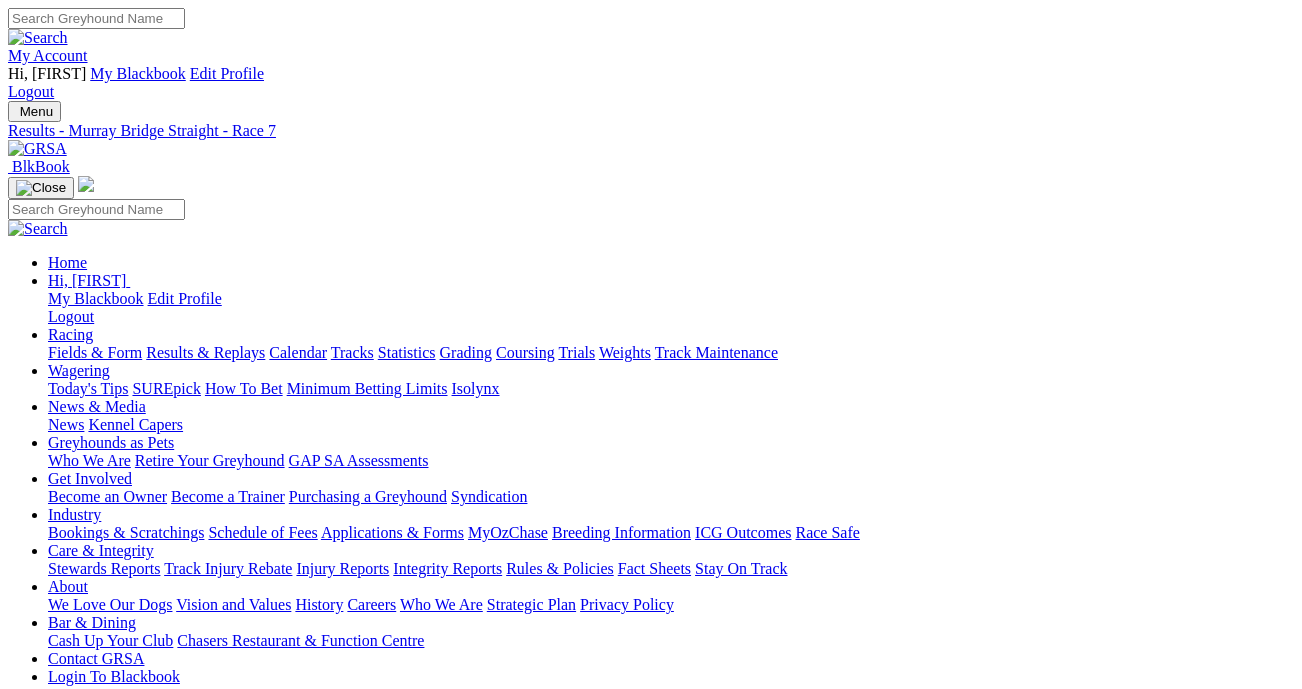 click at bounding box center [89, 2579] 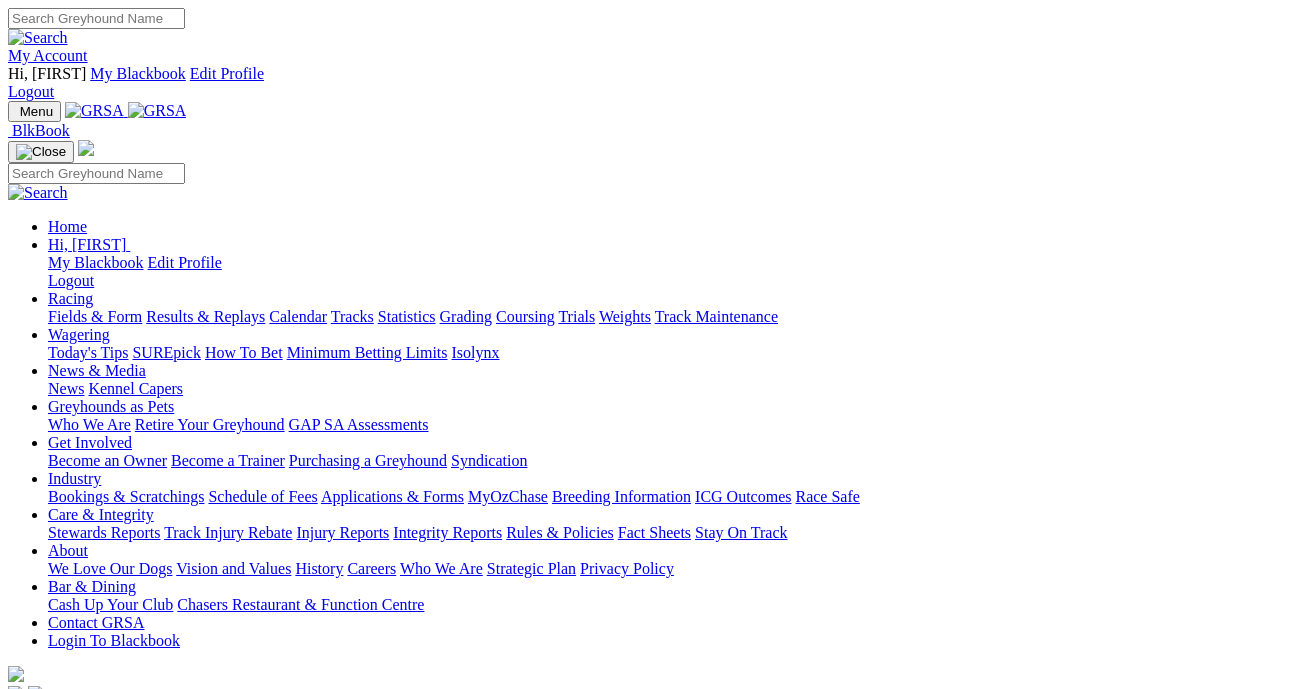 scroll, scrollTop: 0, scrollLeft: 0, axis: both 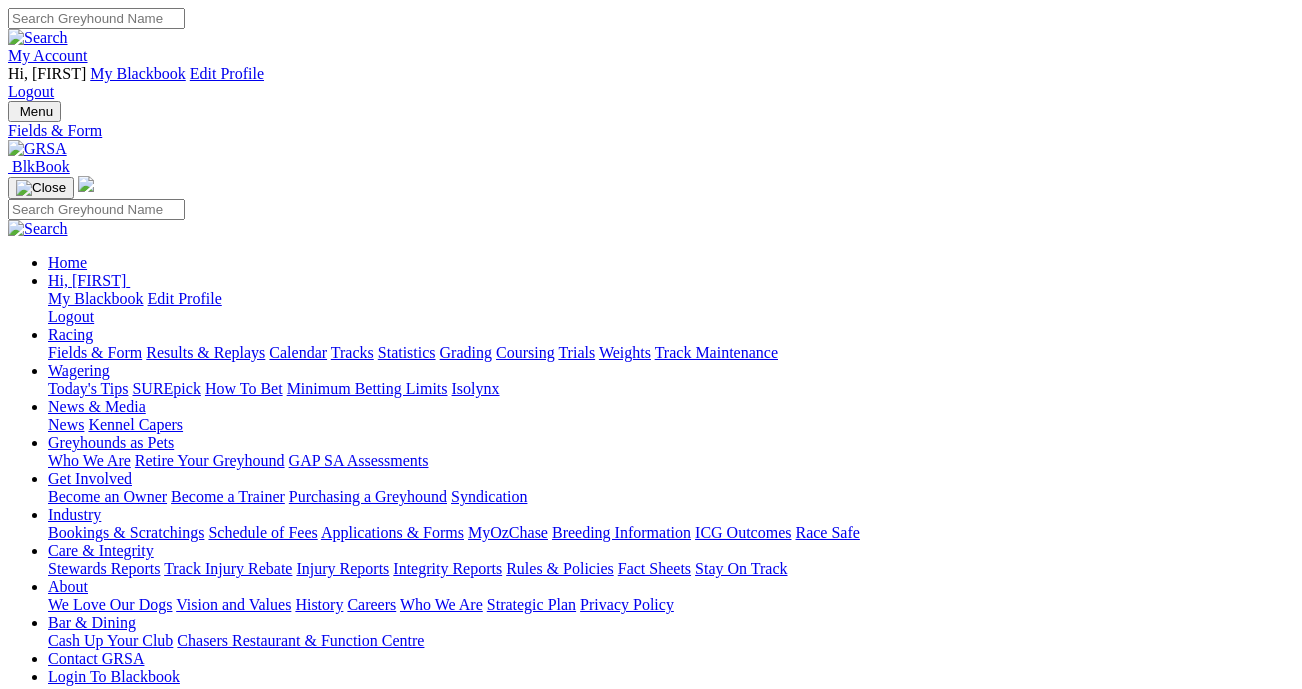 click on "F" at bounding box center (39, 880) 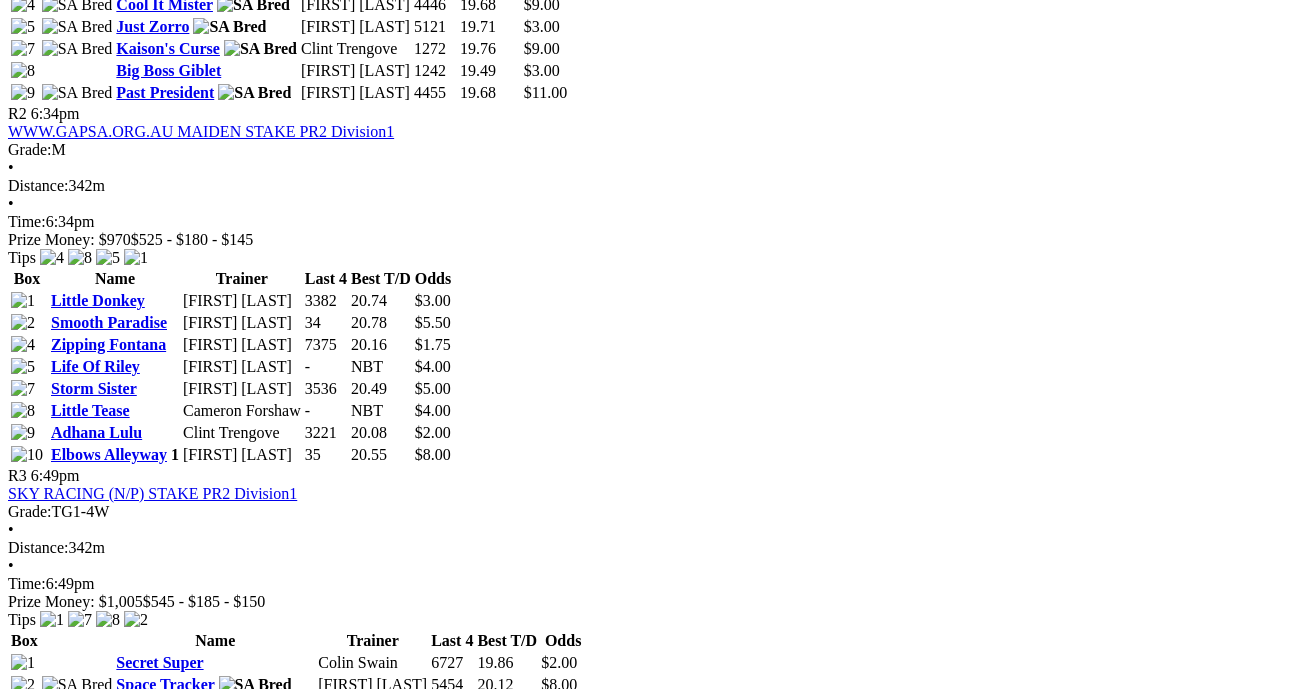 scroll, scrollTop: 1367, scrollLeft: 0, axis: vertical 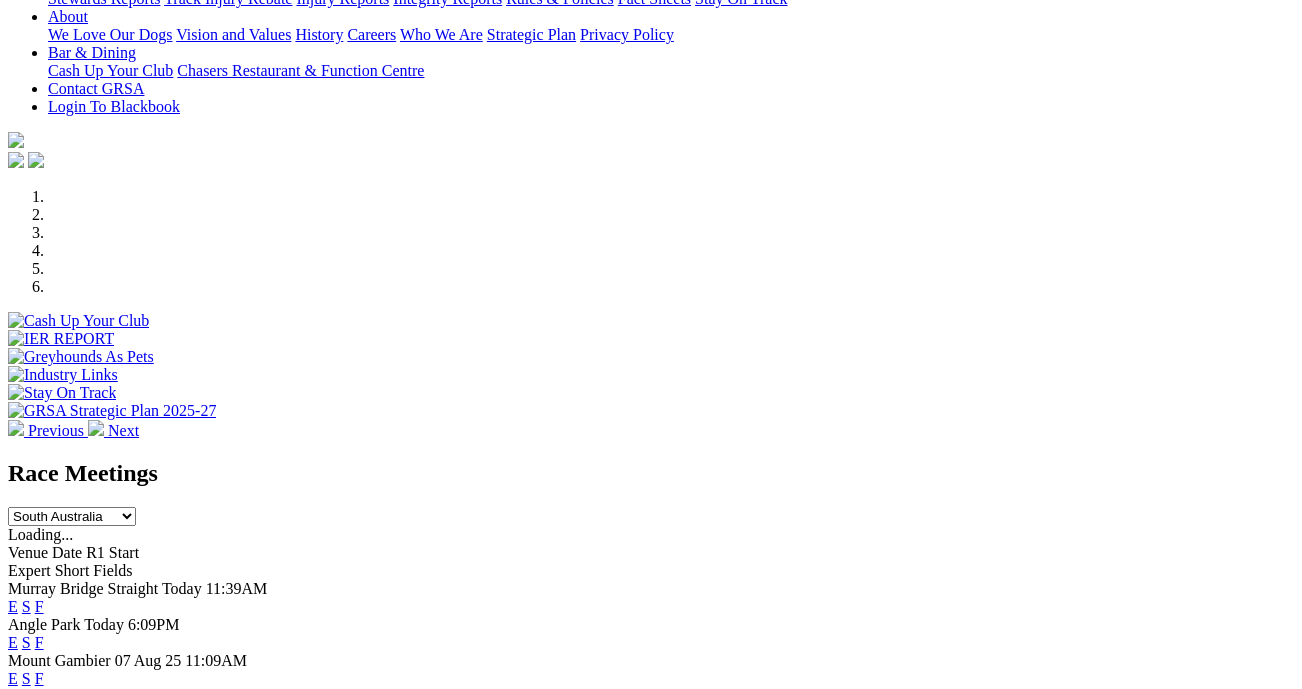 click on "F" at bounding box center (39, 714) 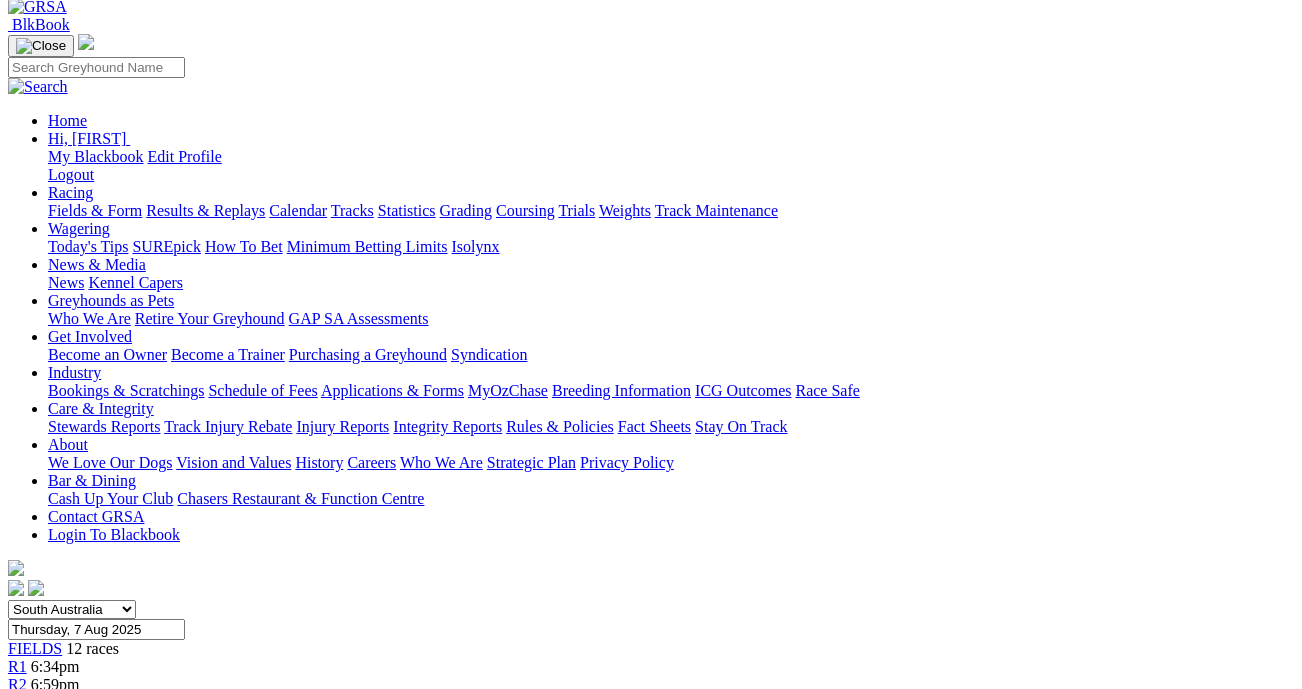 scroll, scrollTop: 0, scrollLeft: 0, axis: both 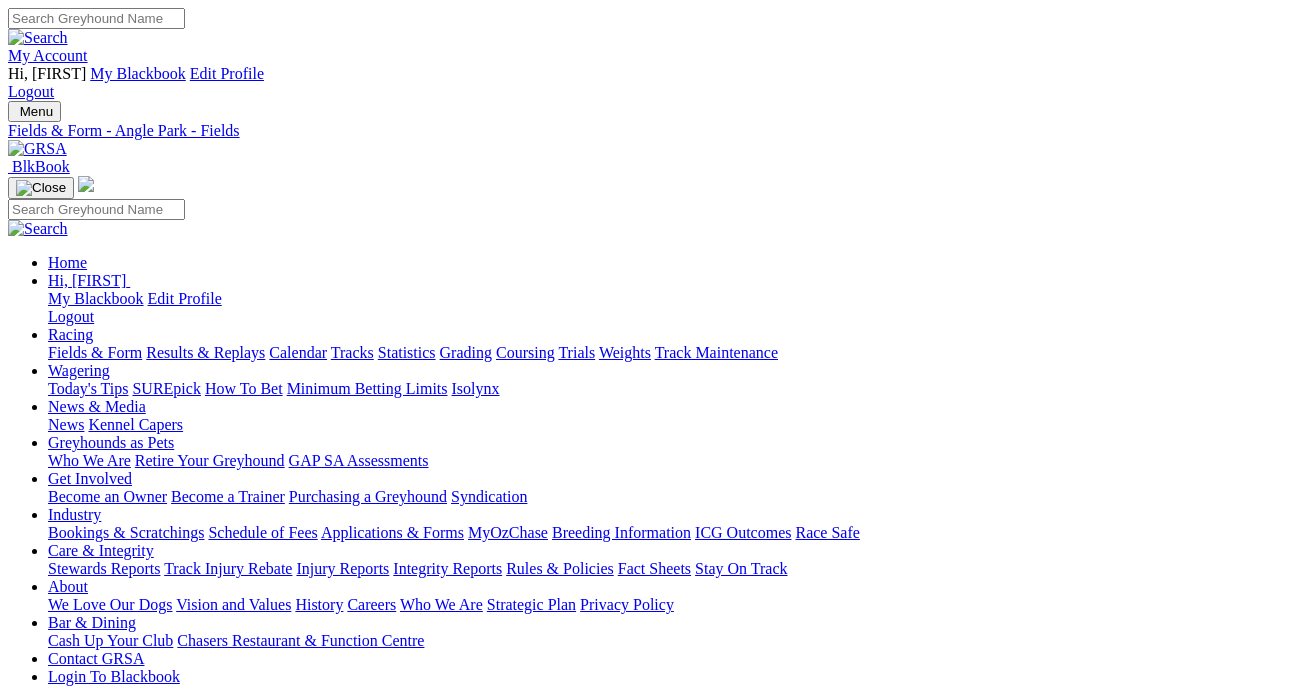 click on "Greyhounds as Pets" at bounding box center [111, 442] 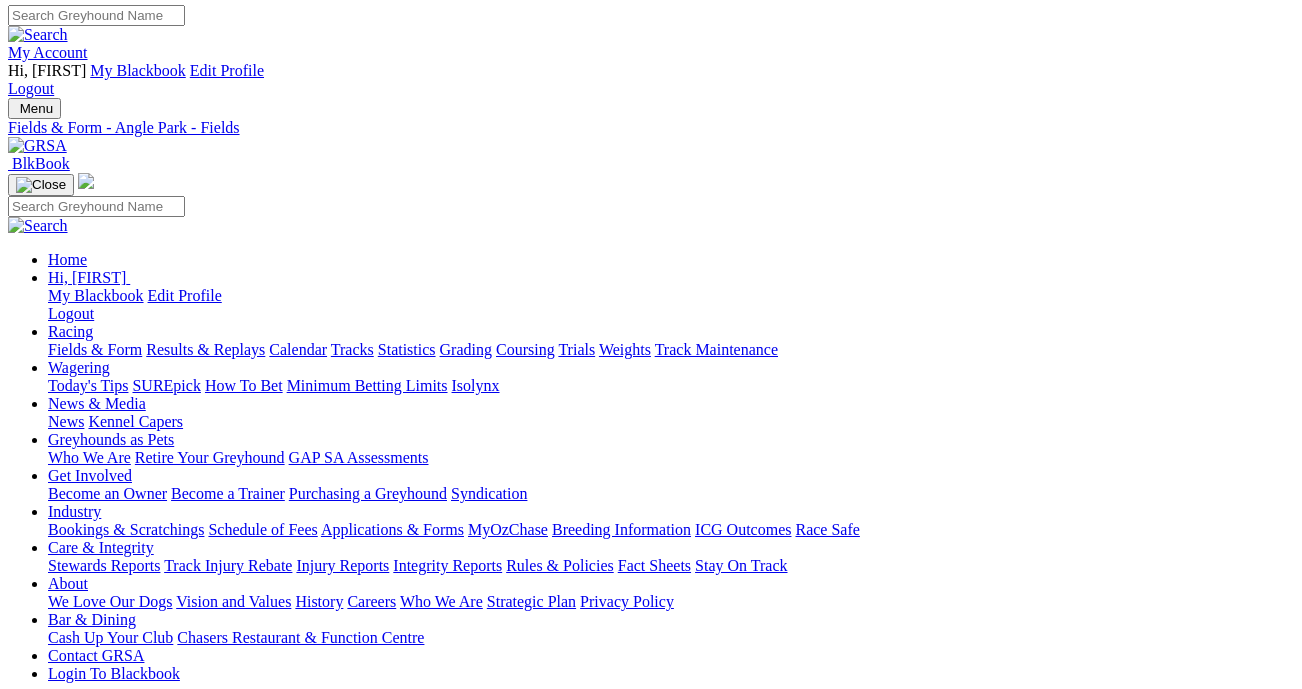 click on "Greyhounds as Pets" at bounding box center (111, 439) 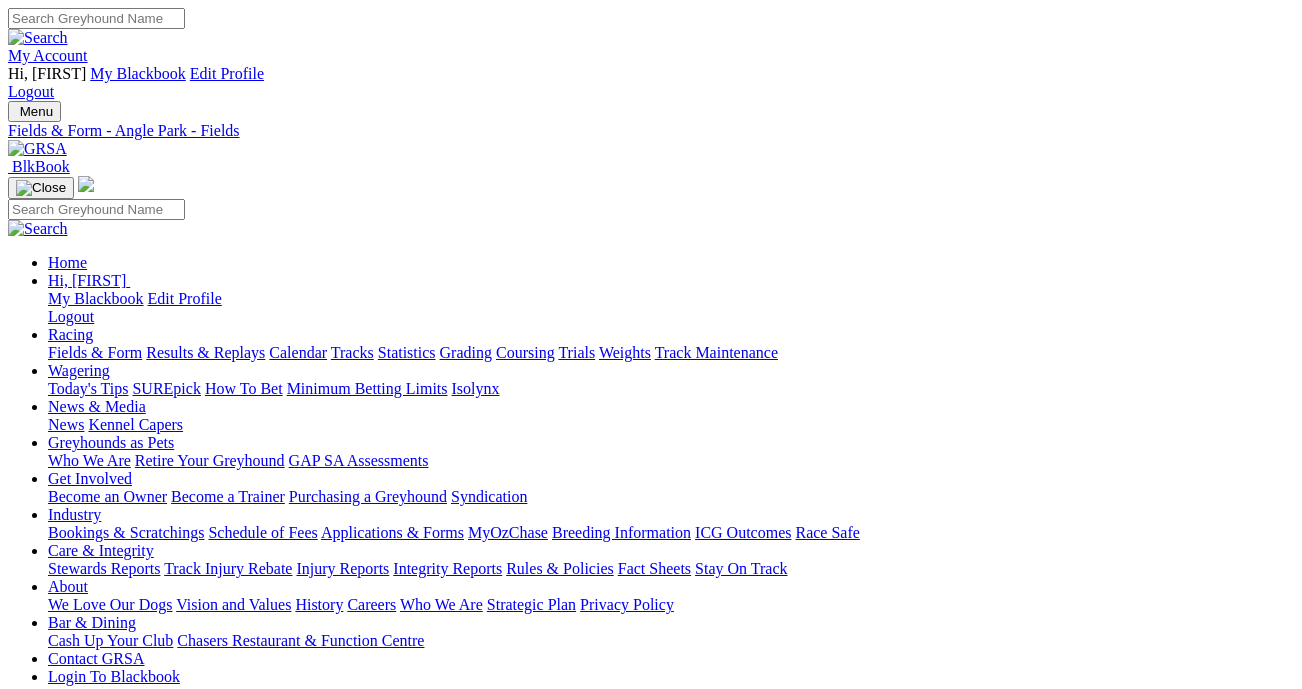 click on "Who We Are" at bounding box center (89, 460) 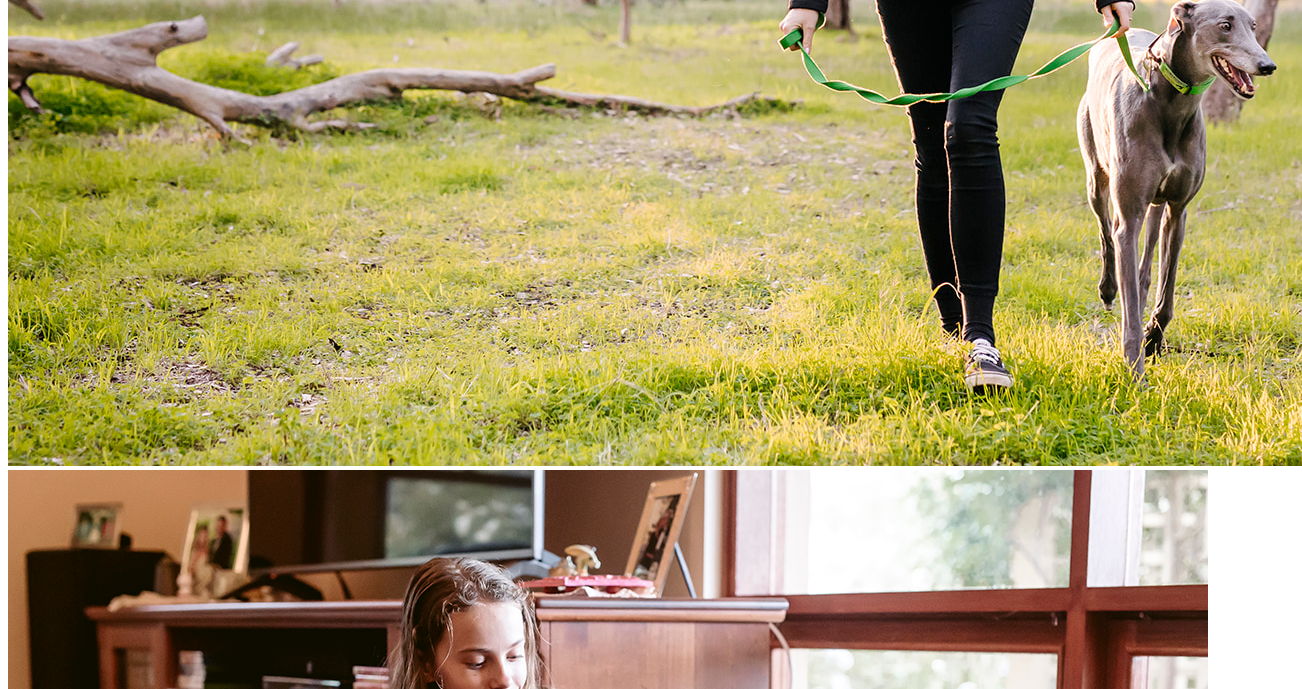 scroll, scrollTop: 1774, scrollLeft: 0, axis: vertical 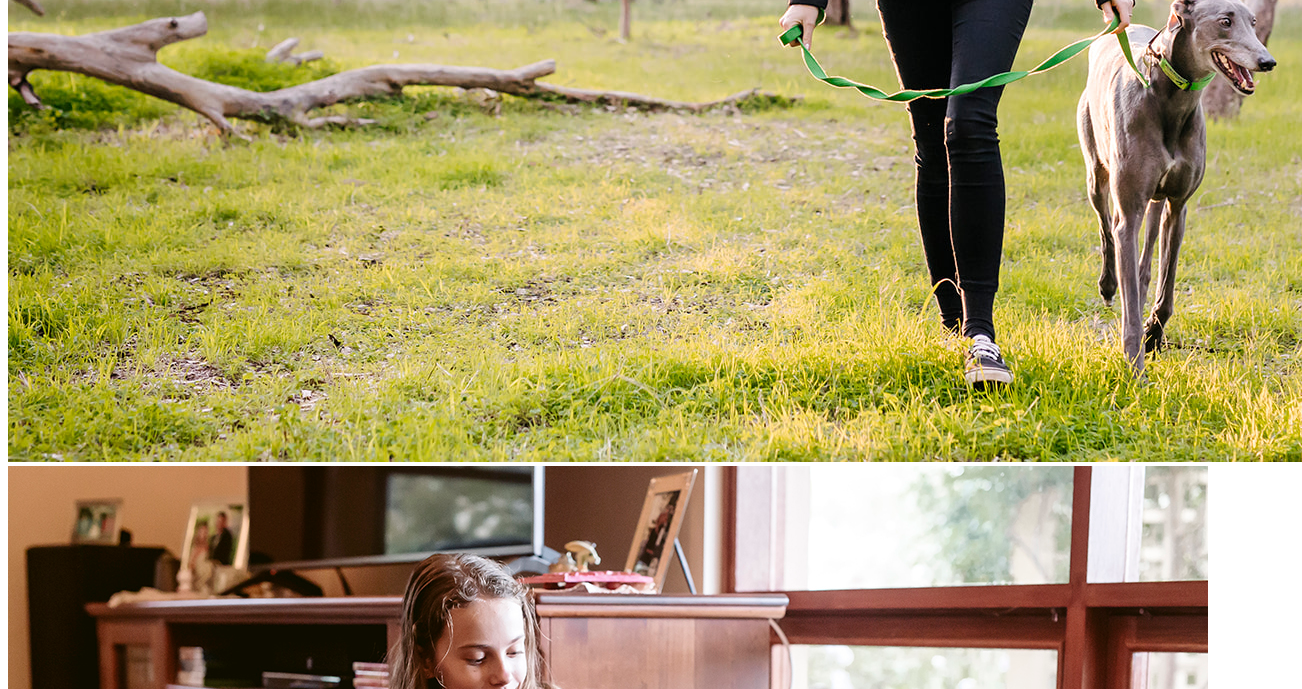 click on "foster" at bounding box center [686, 4968] 